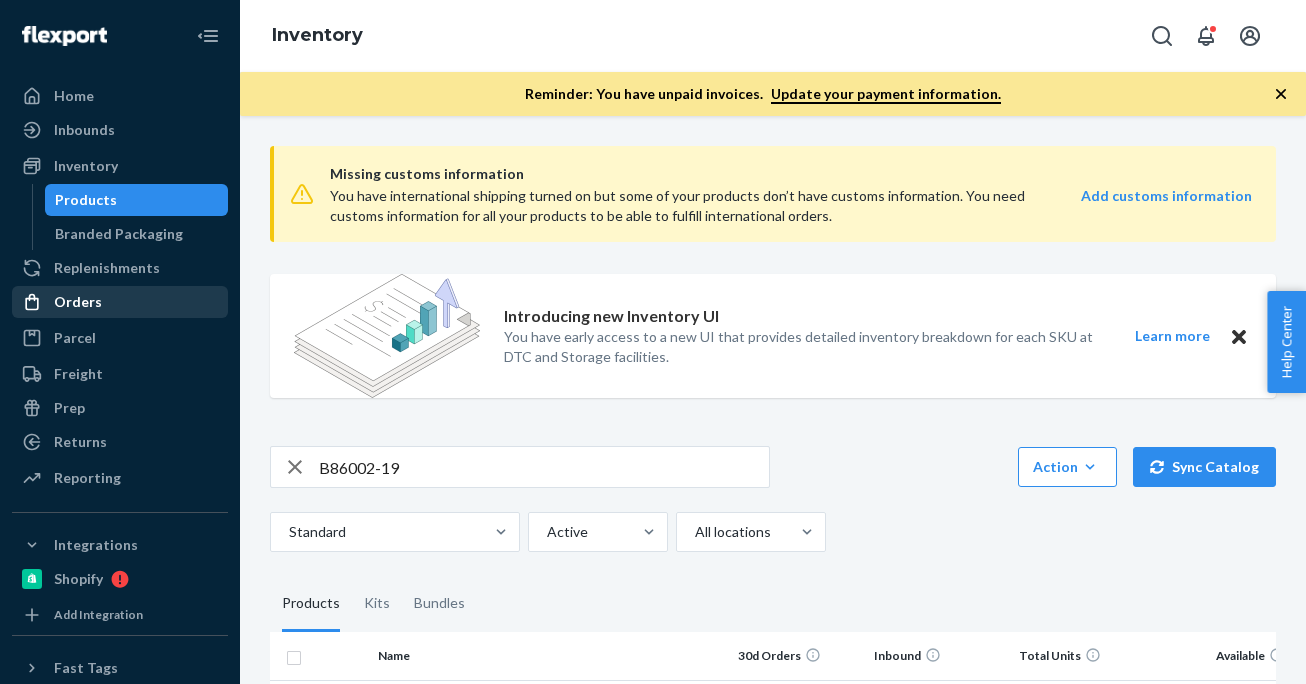 scroll, scrollTop: 0, scrollLeft: 0, axis: both 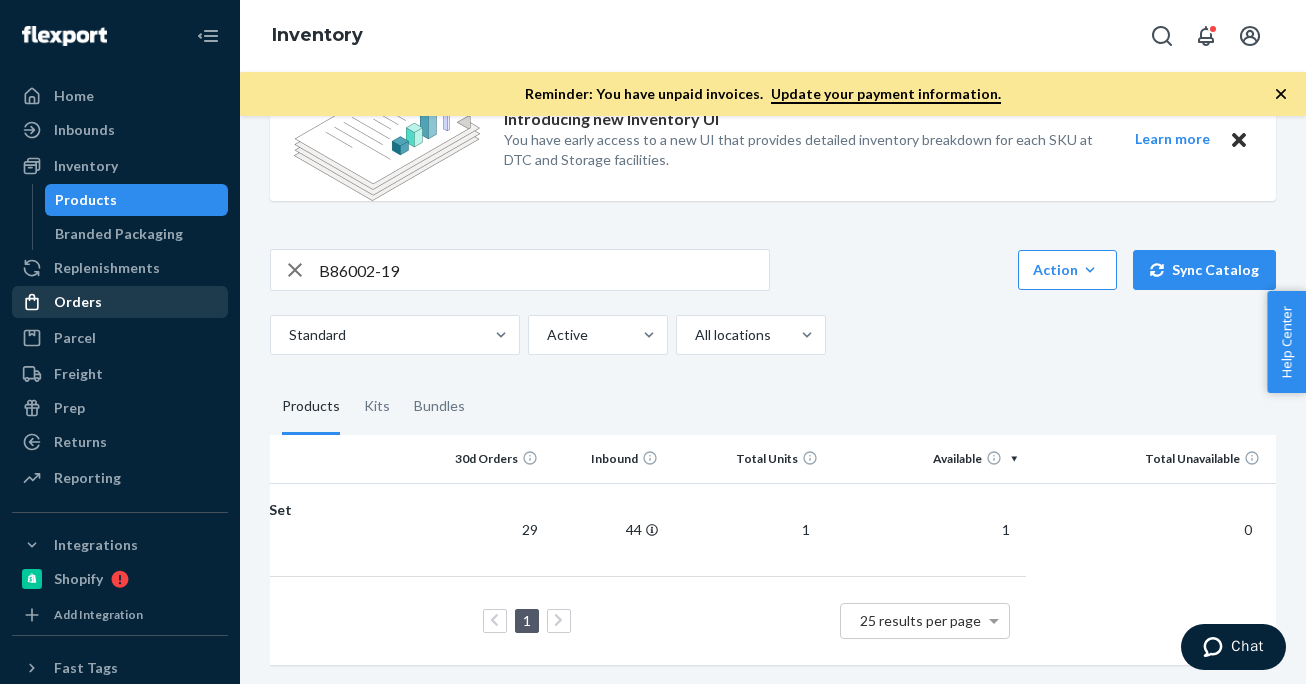 click on "Orders" at bounding box center (120, 302) 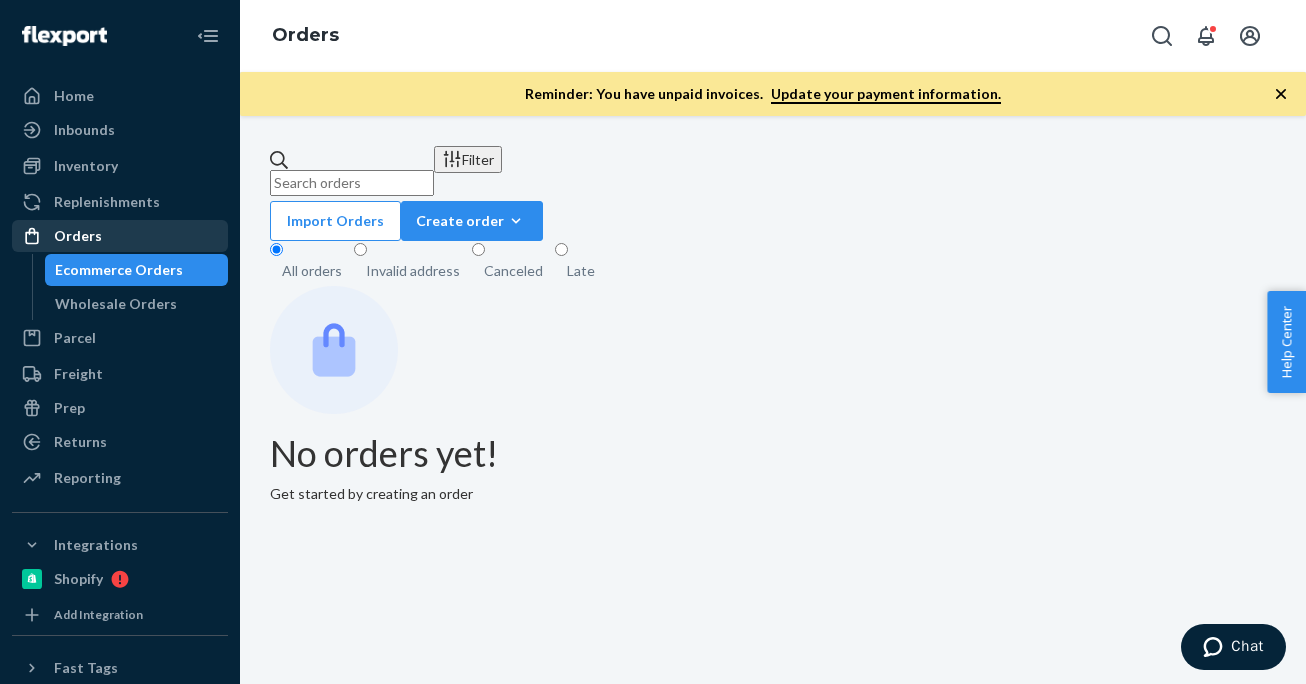 scroll, scrollTop: 0, scrollLeft: 0, axis: both 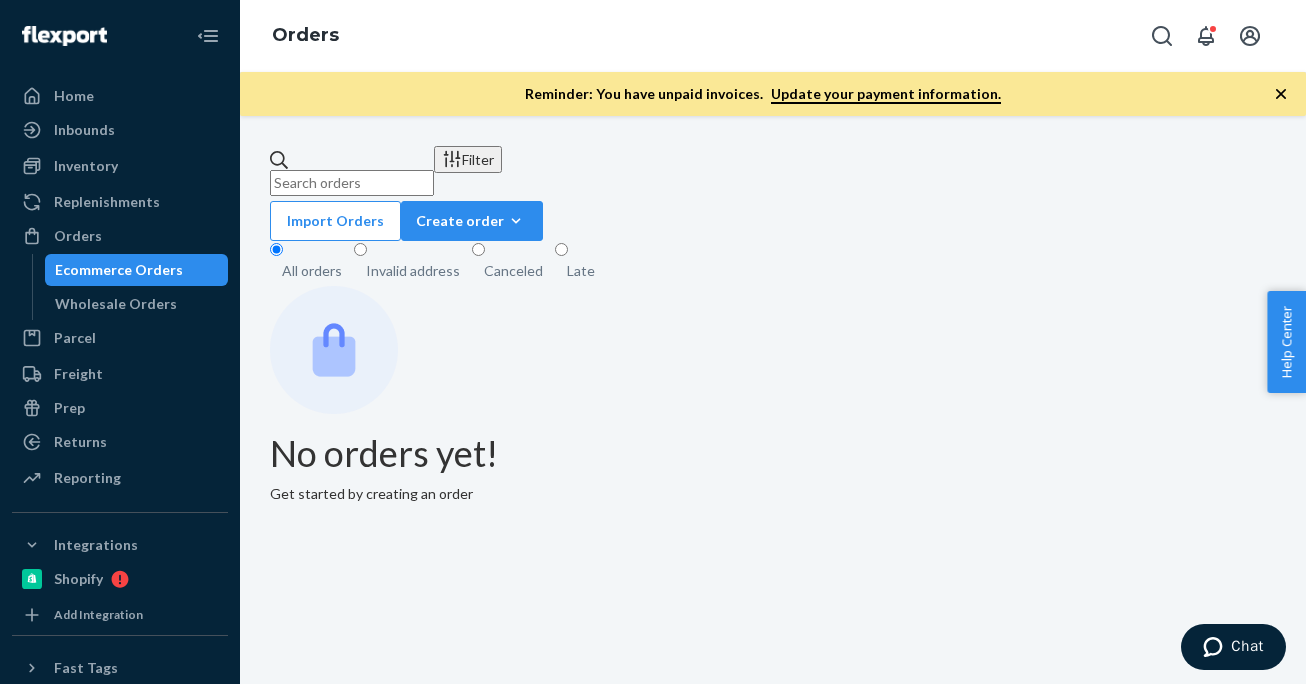 click at bounding box center [352, 183] 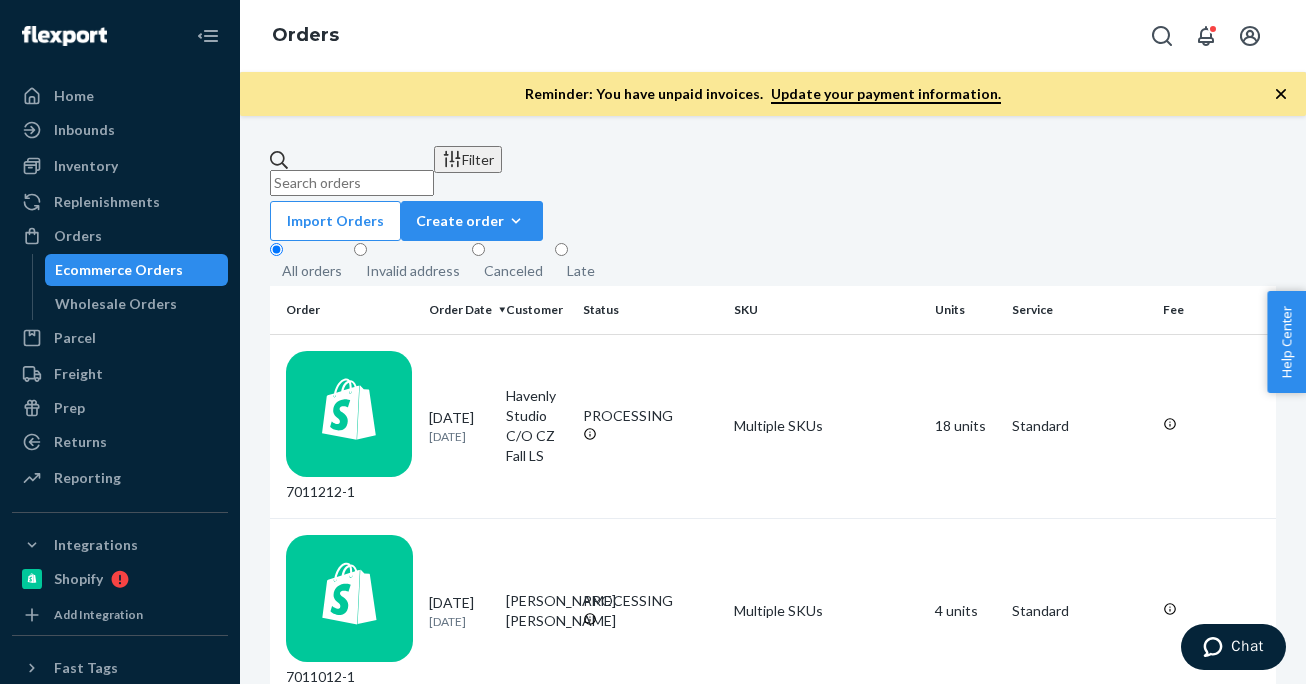 paste on "6916108-4" 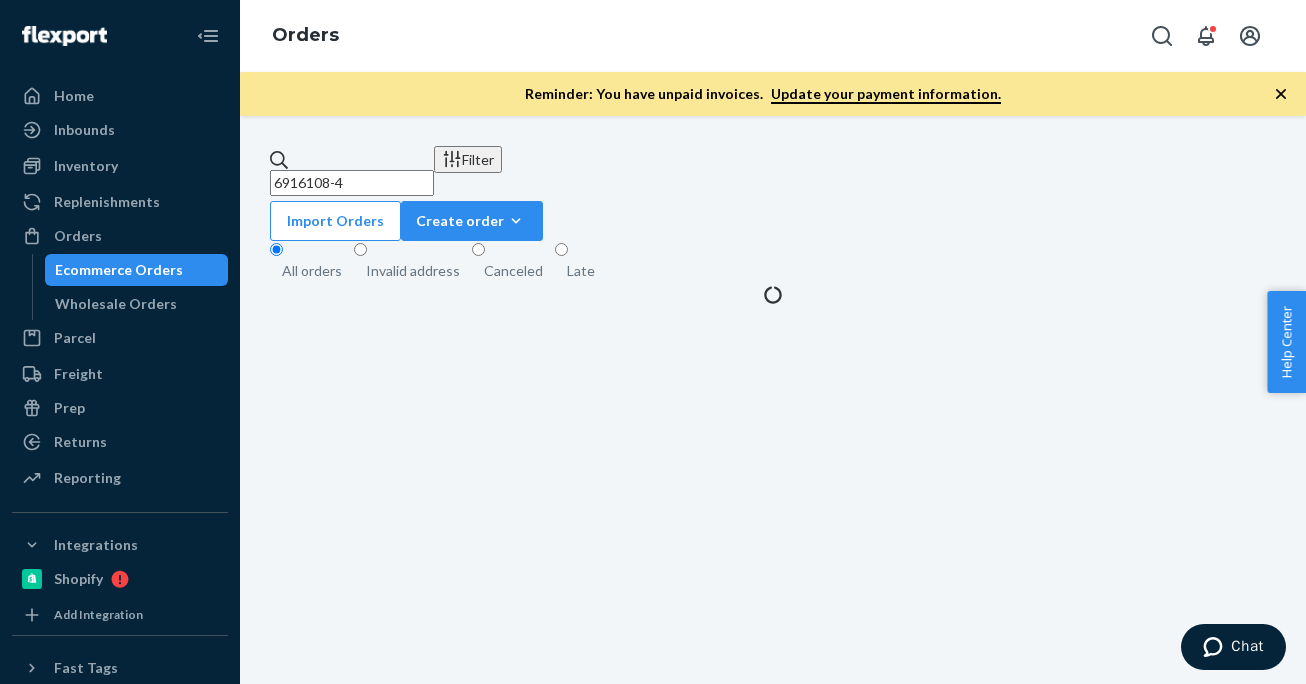 type on "6916108-4" 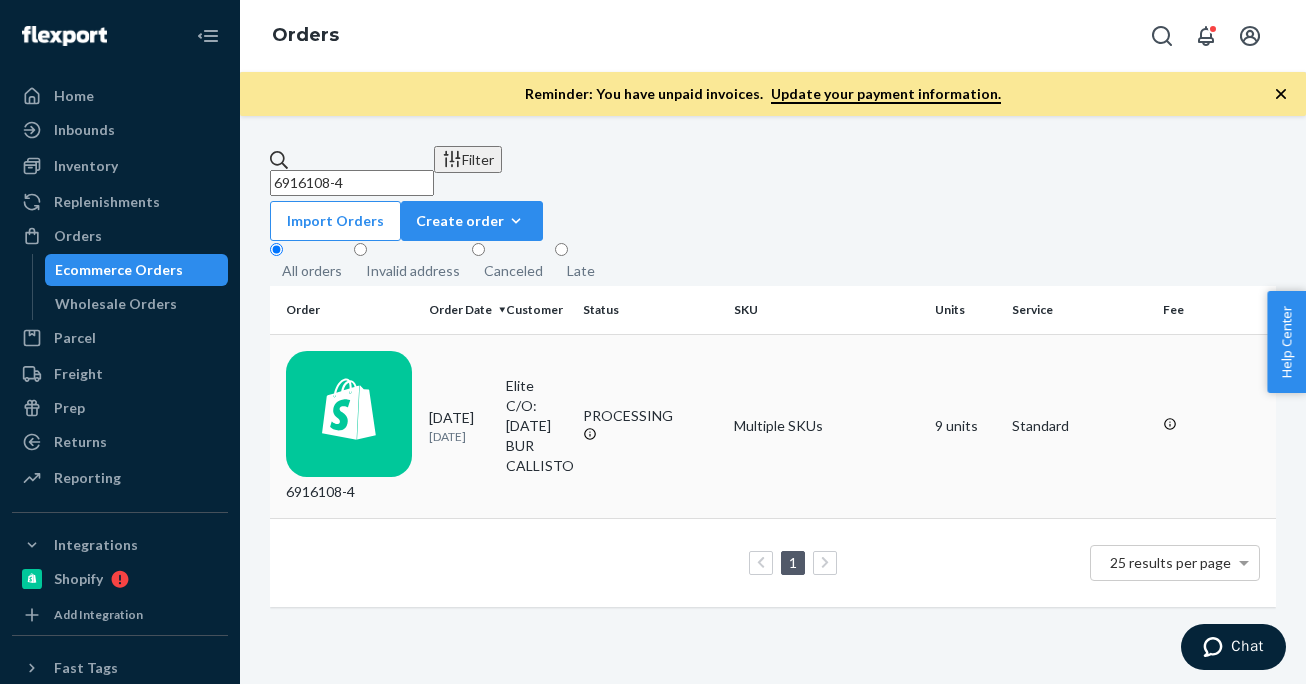 click on "6916108-4" at bounding box center [349, 427] 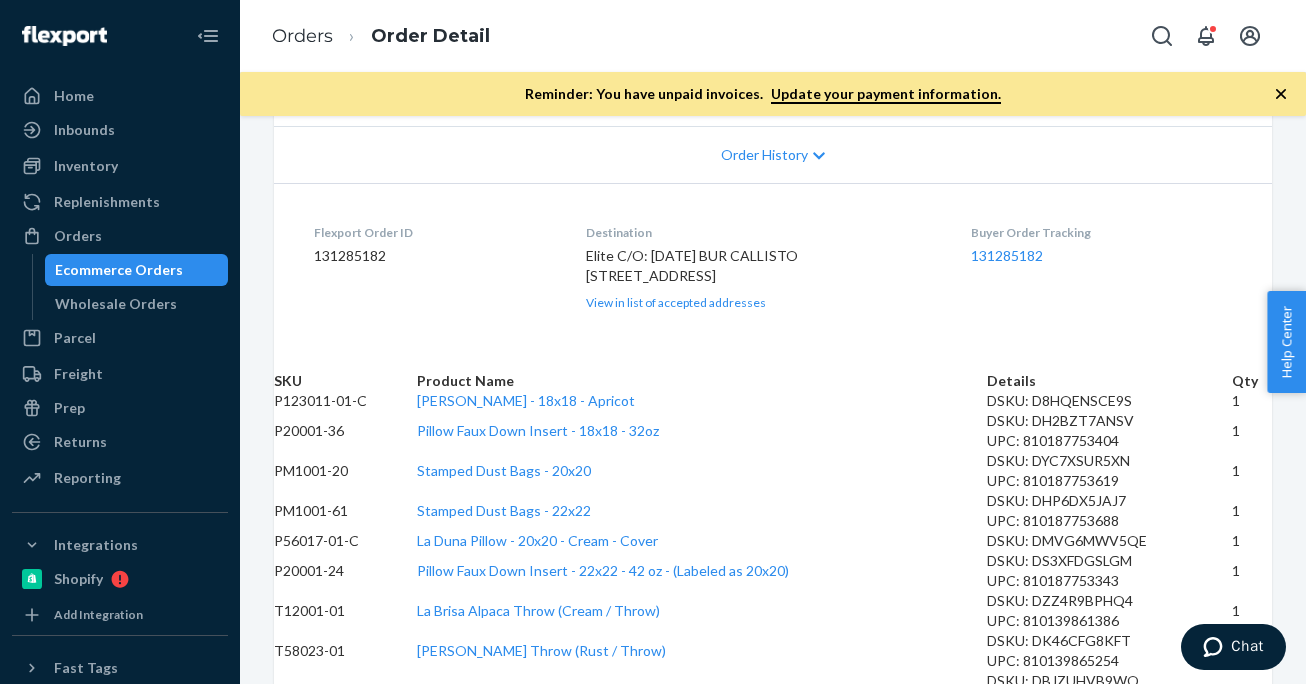 scroll, scrollTop: 0, scrollLeft: 0, axis: both 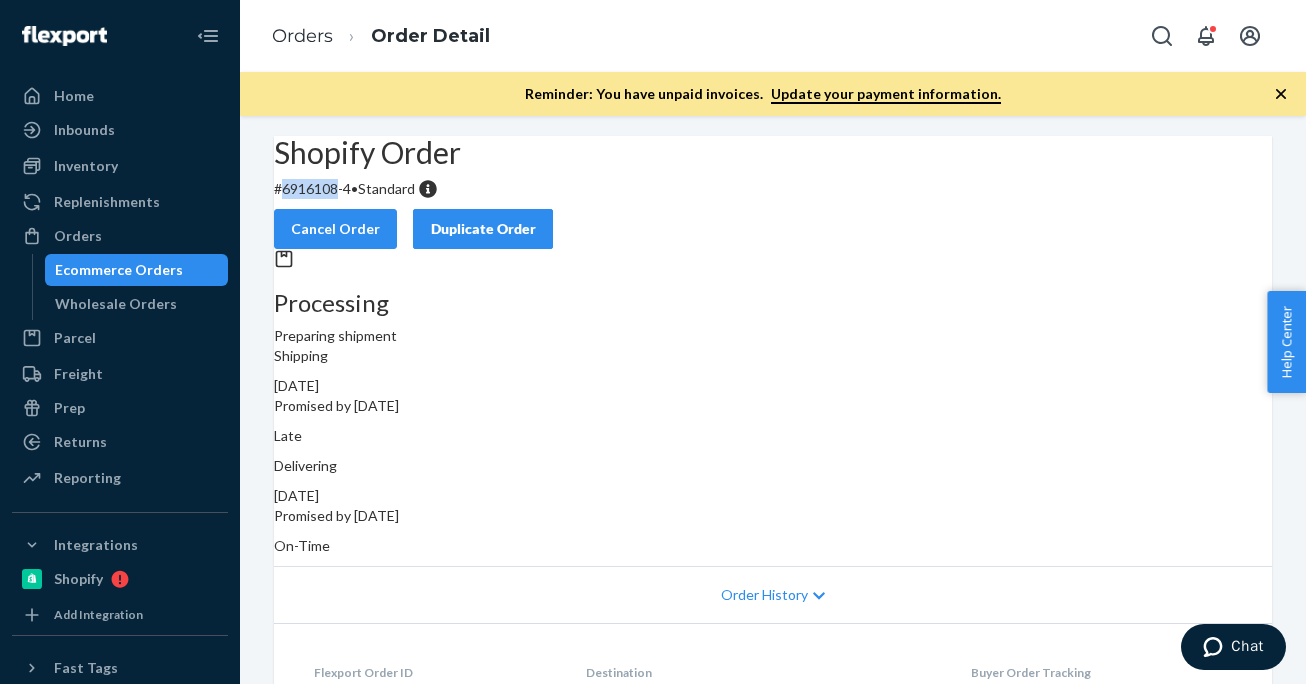 drag, startPoint x: 380, startPoint y: 242, endPoint x: 321, endPoint y: 239, distance: 59.07622 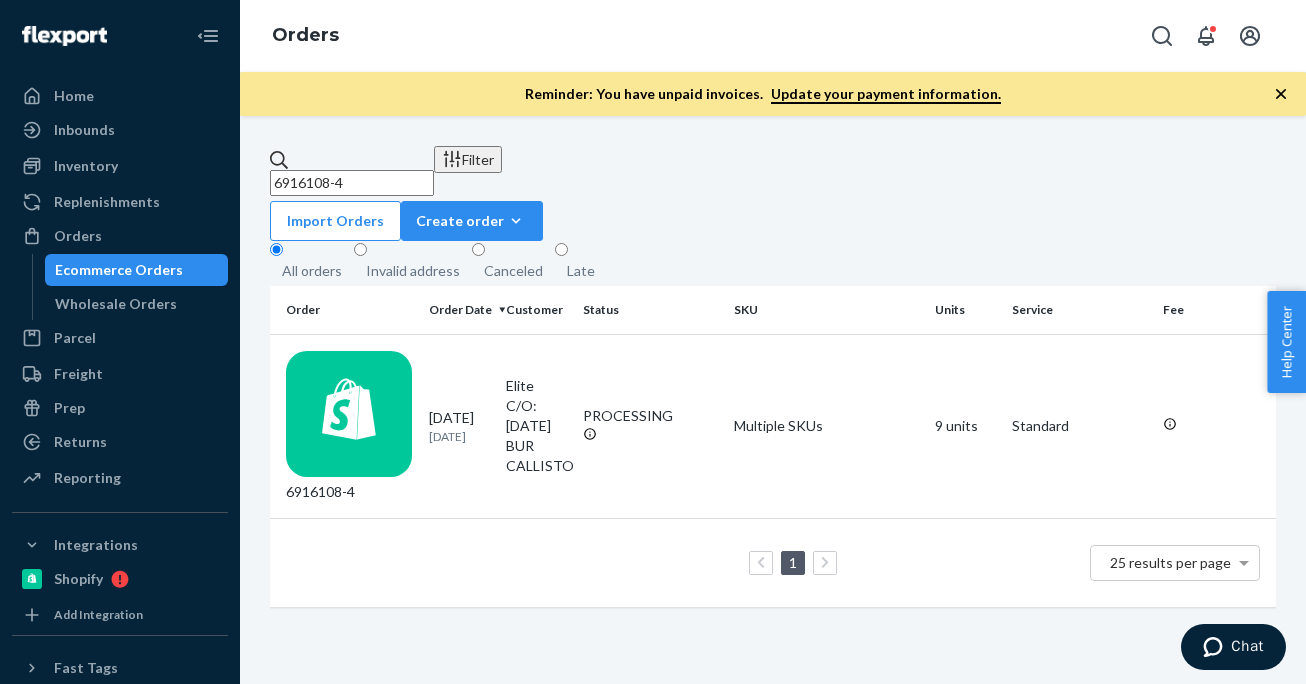 click on "6916108-4" at bounding box center [352, 183] 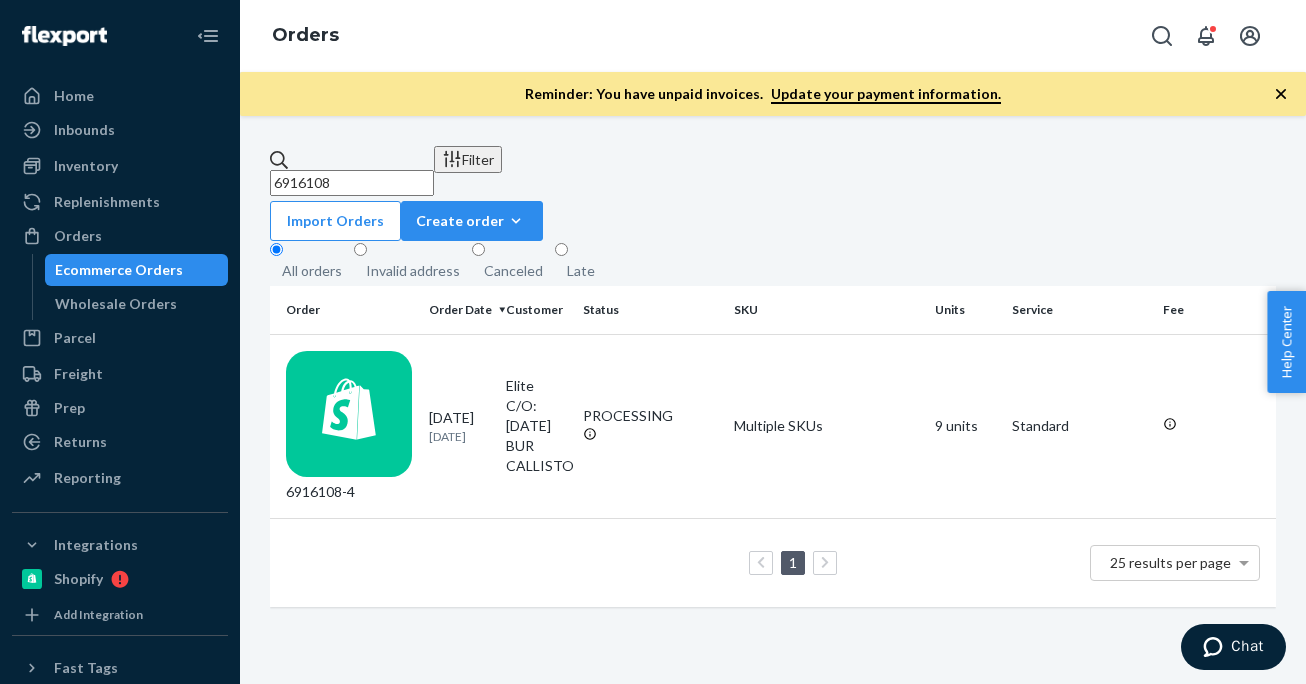 type on "6916108" 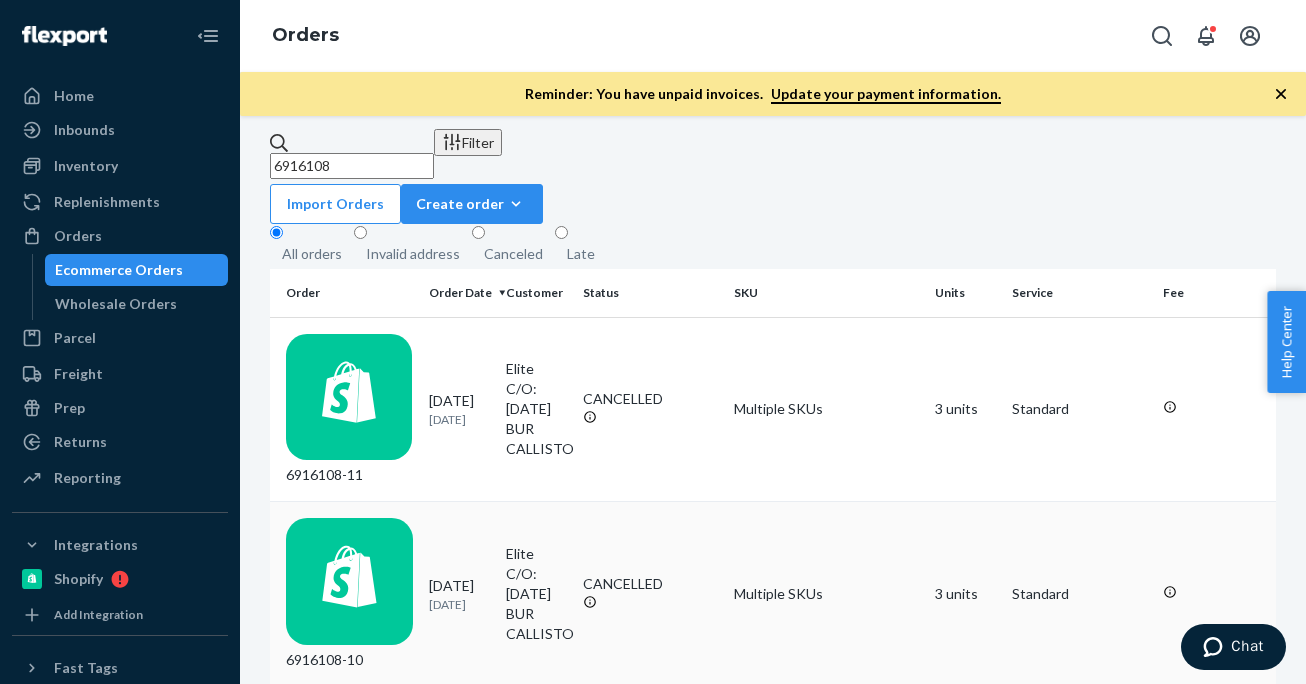 scroll, scrollTop: 21, scrollLeft: 0, axis: vertical 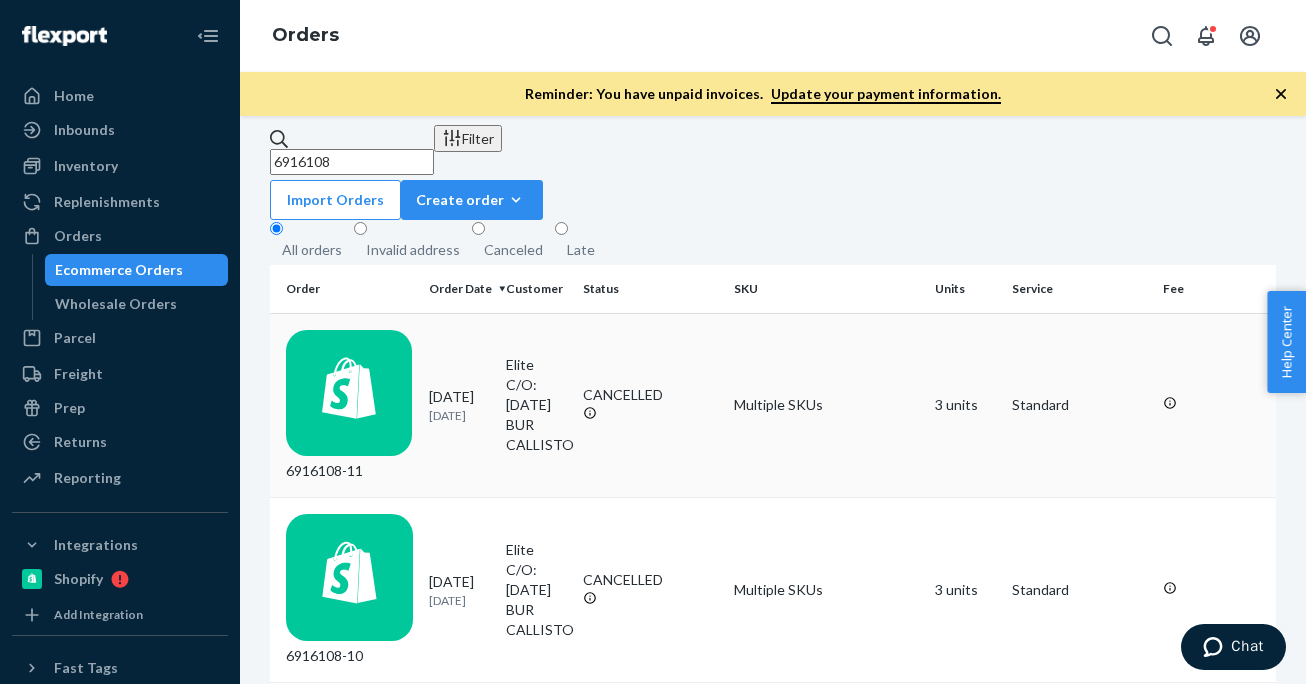 click on "6916108-11" at bounding box center (349, 406) 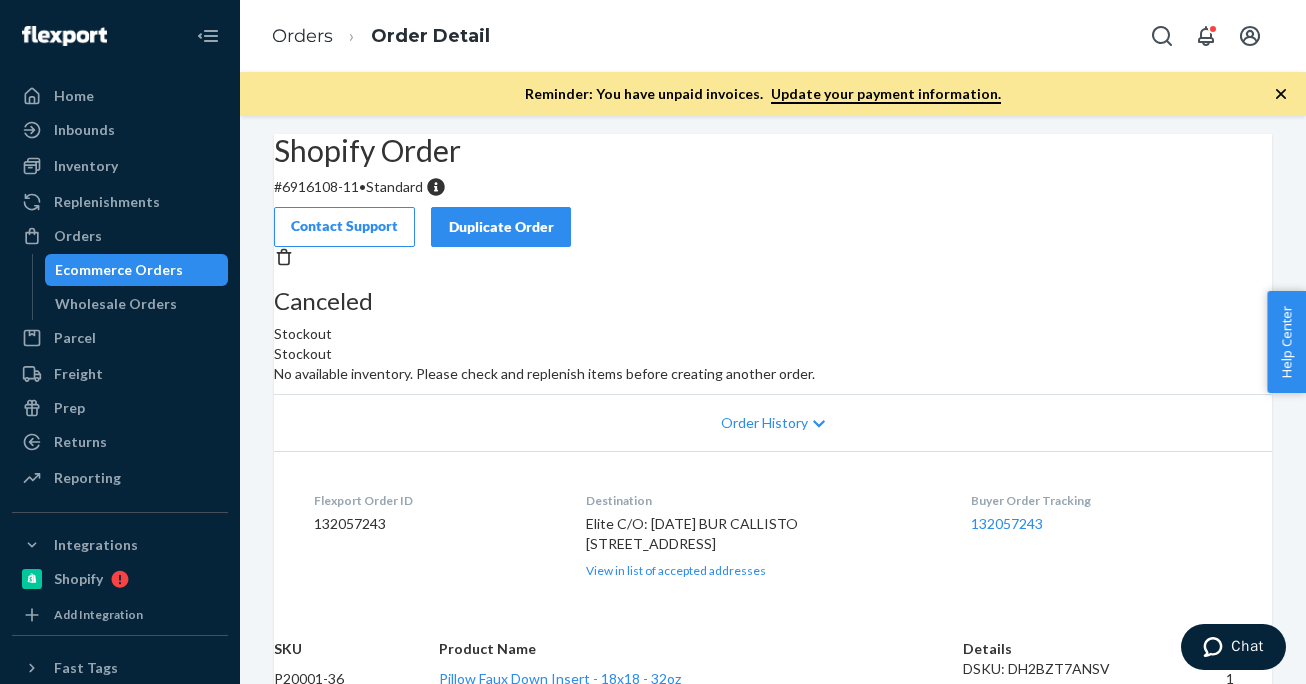 scroll, scrollTop: 0, scrollLeft: 0, axis: both 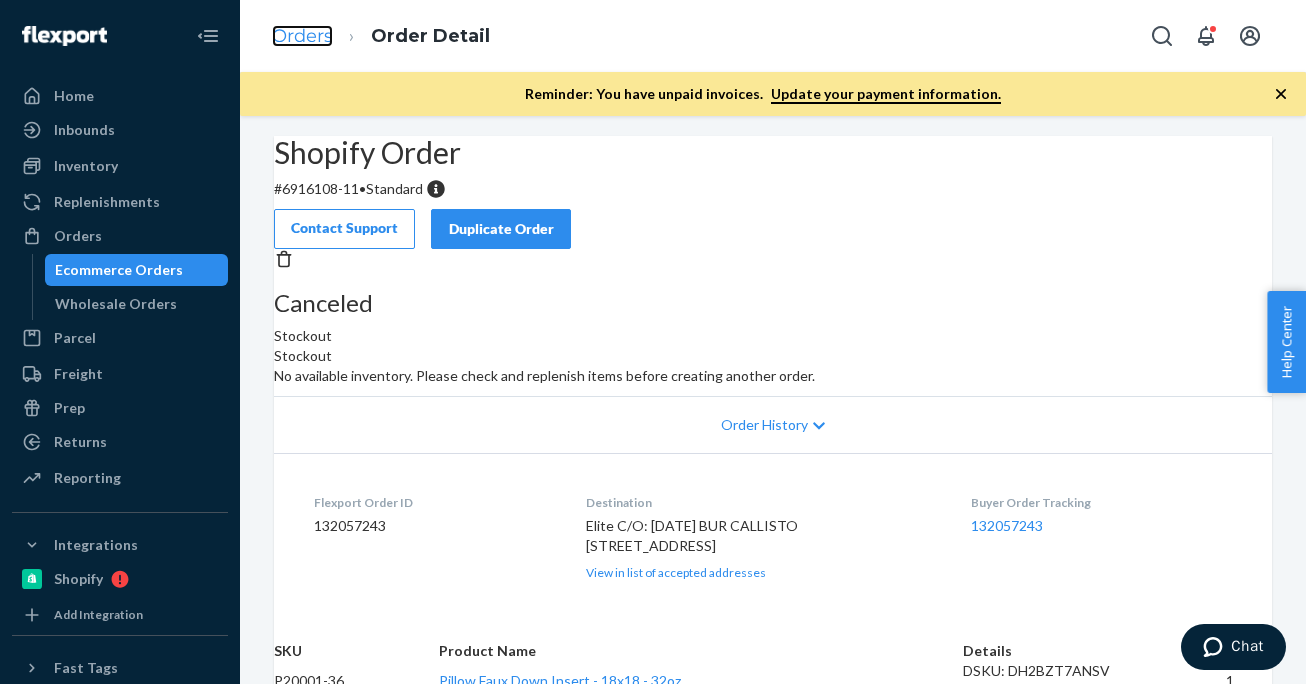 click on "Orders" at bounding box center (302, 36) 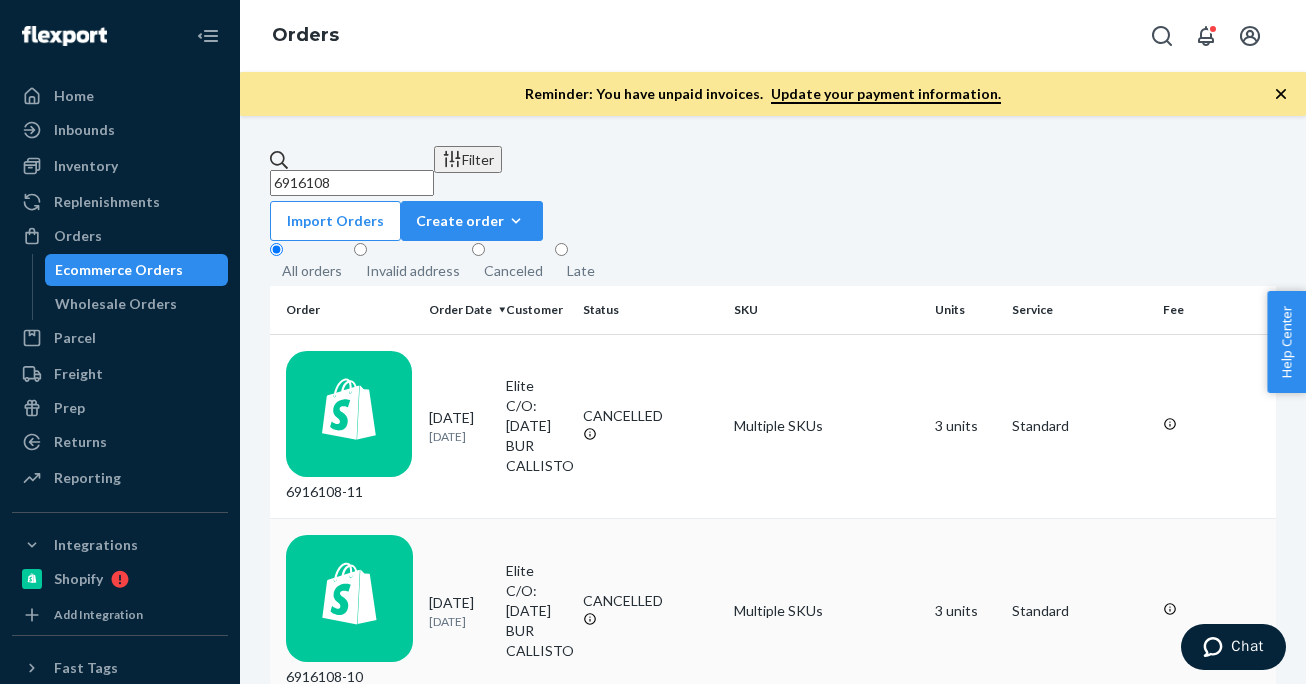 click on "6916108-10" at bounding box center (349, 611) 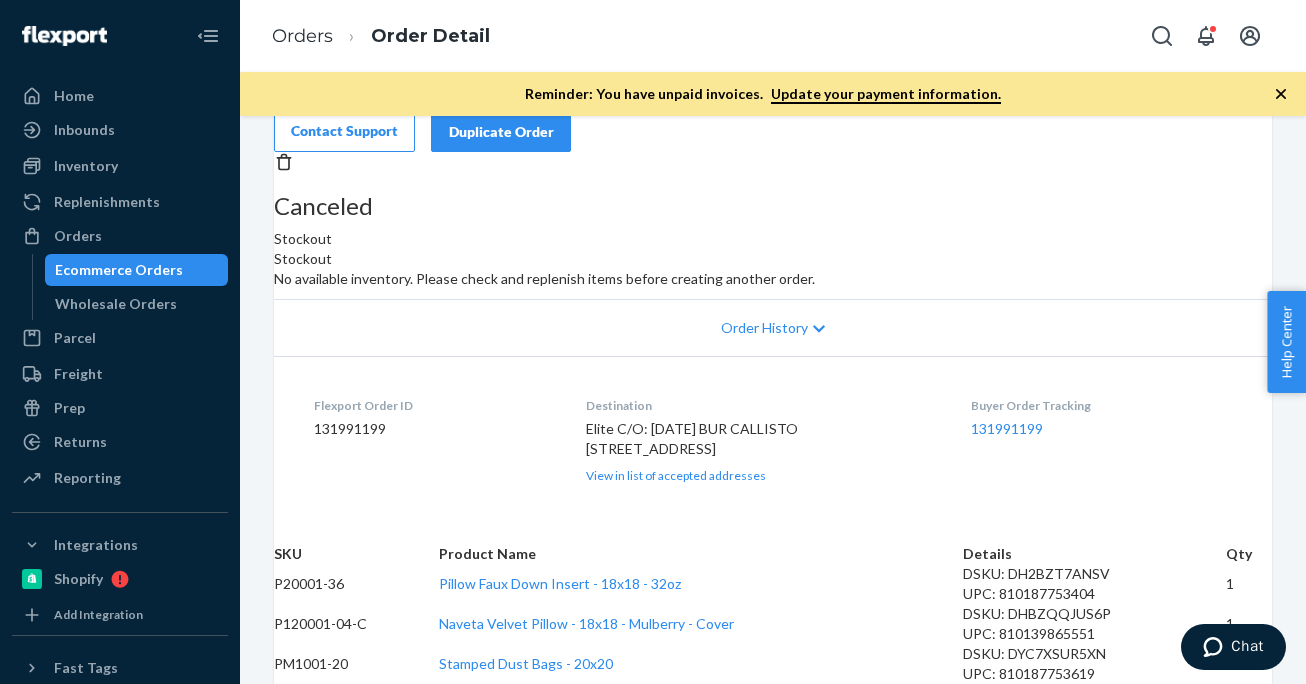 scroll, scrollTop: 0, scrollLeft: 0, axis: both 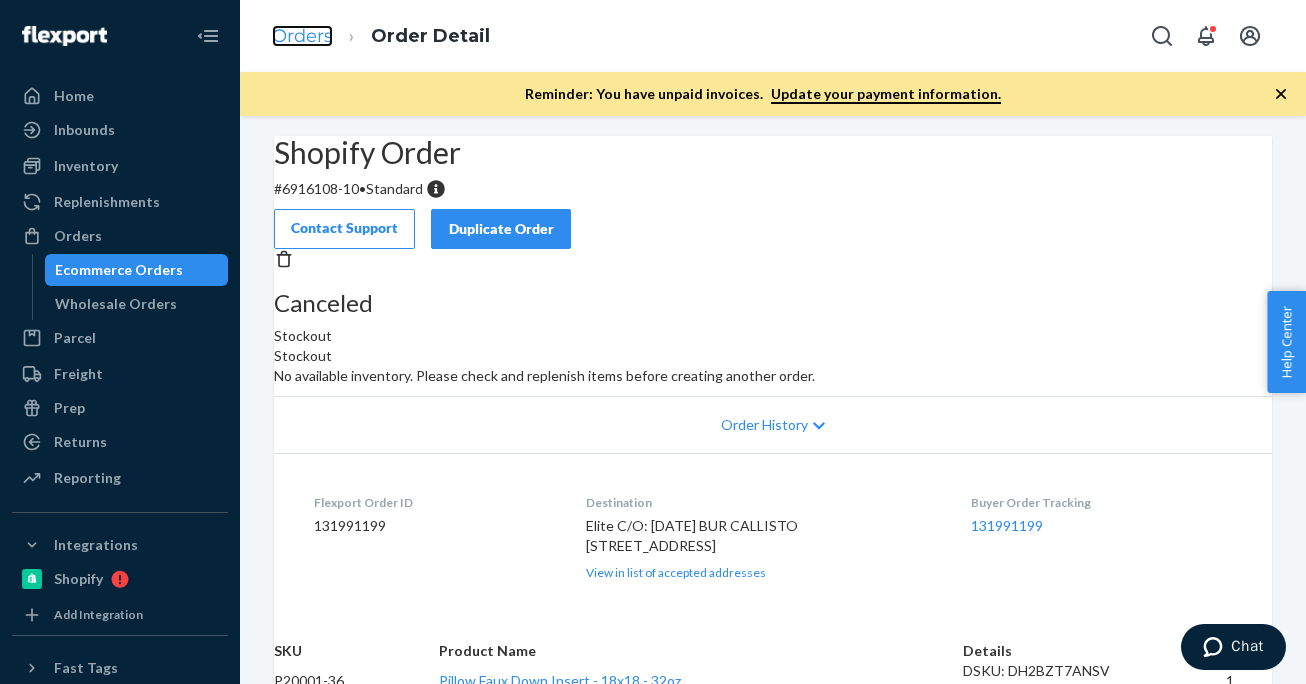 click on "Orders" at bounding box center [302, 36] 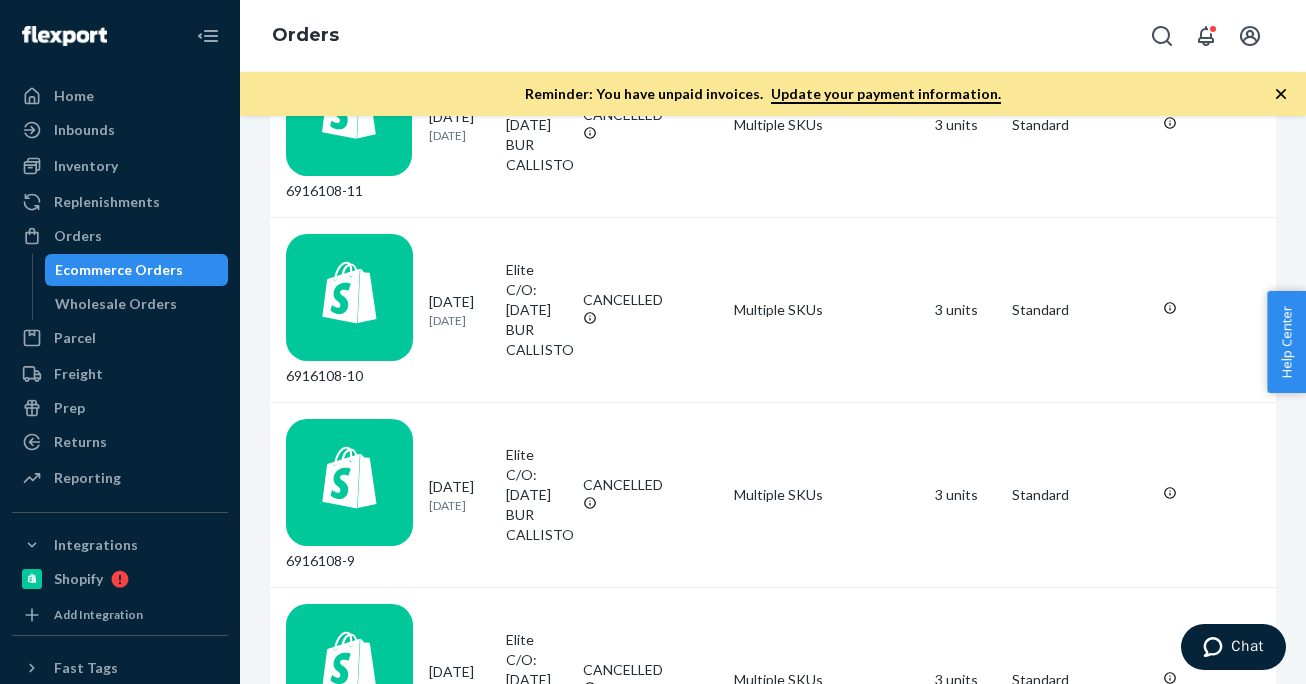 scroll, scrollTop: 323, scrollLeft: 0, axis: vertical 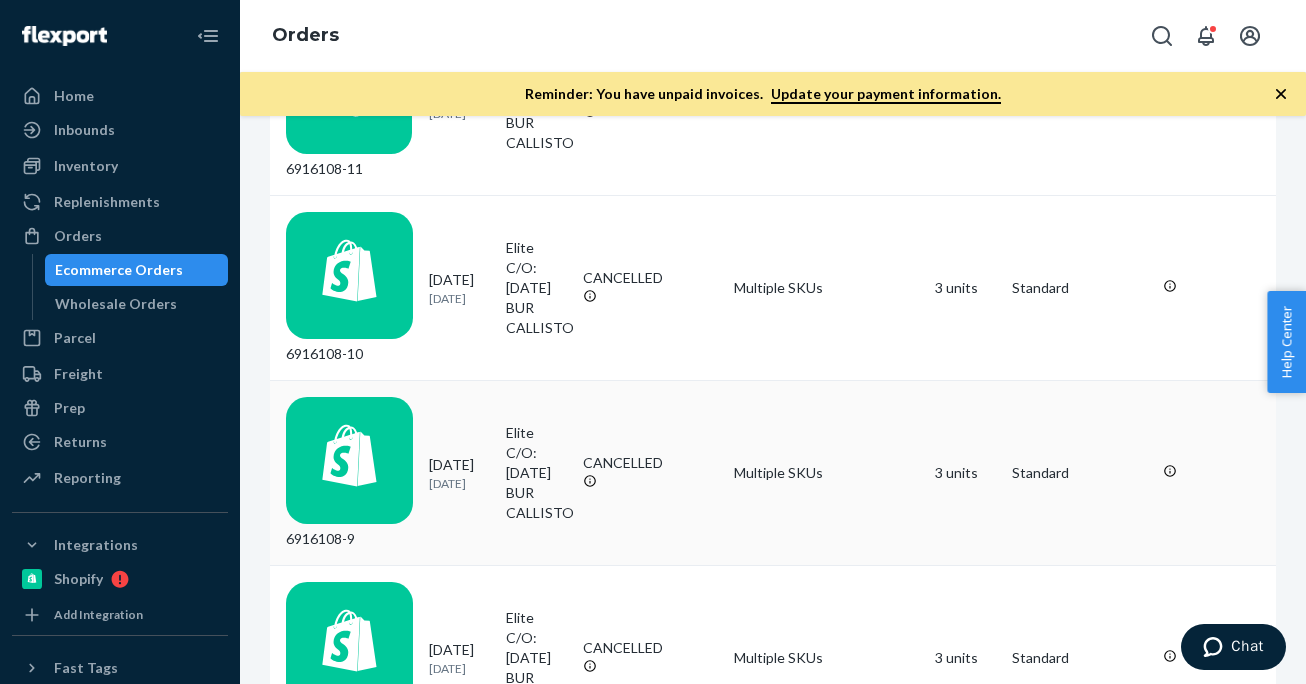 click on "6916108-9" at bounding box center (349, 473) 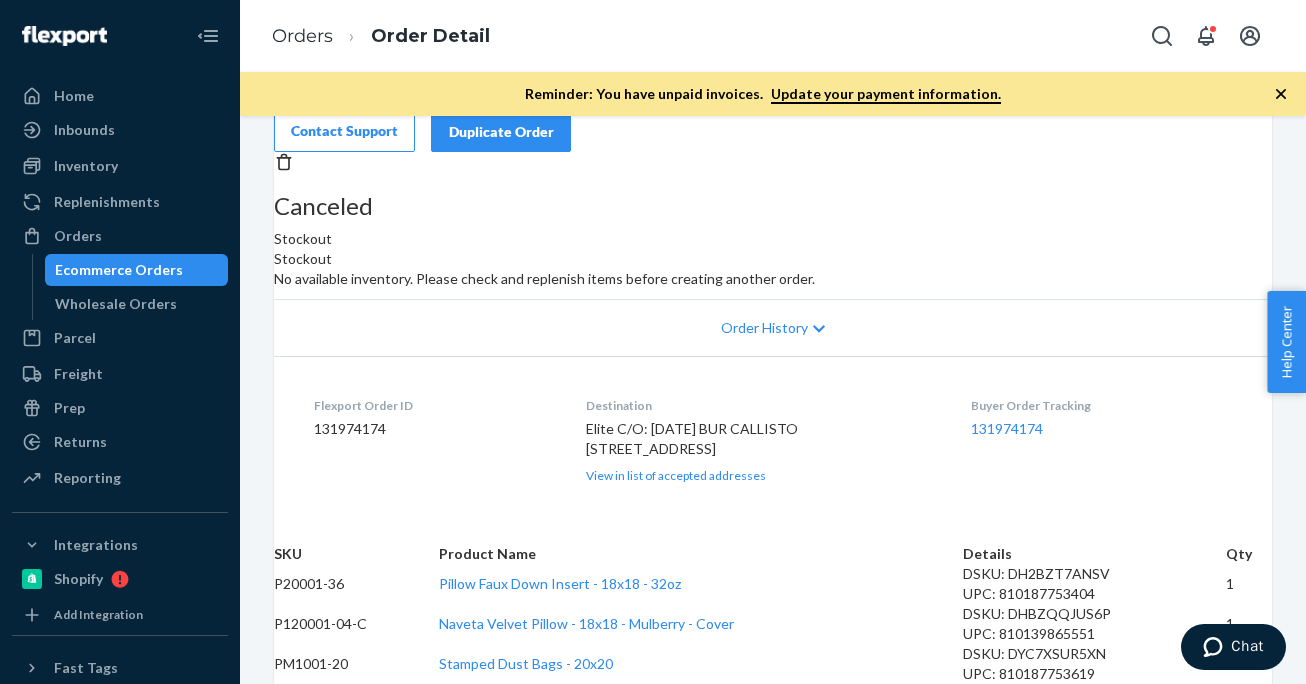 scroll, scrollTop: 0, scrollLeft: 0, axis: both 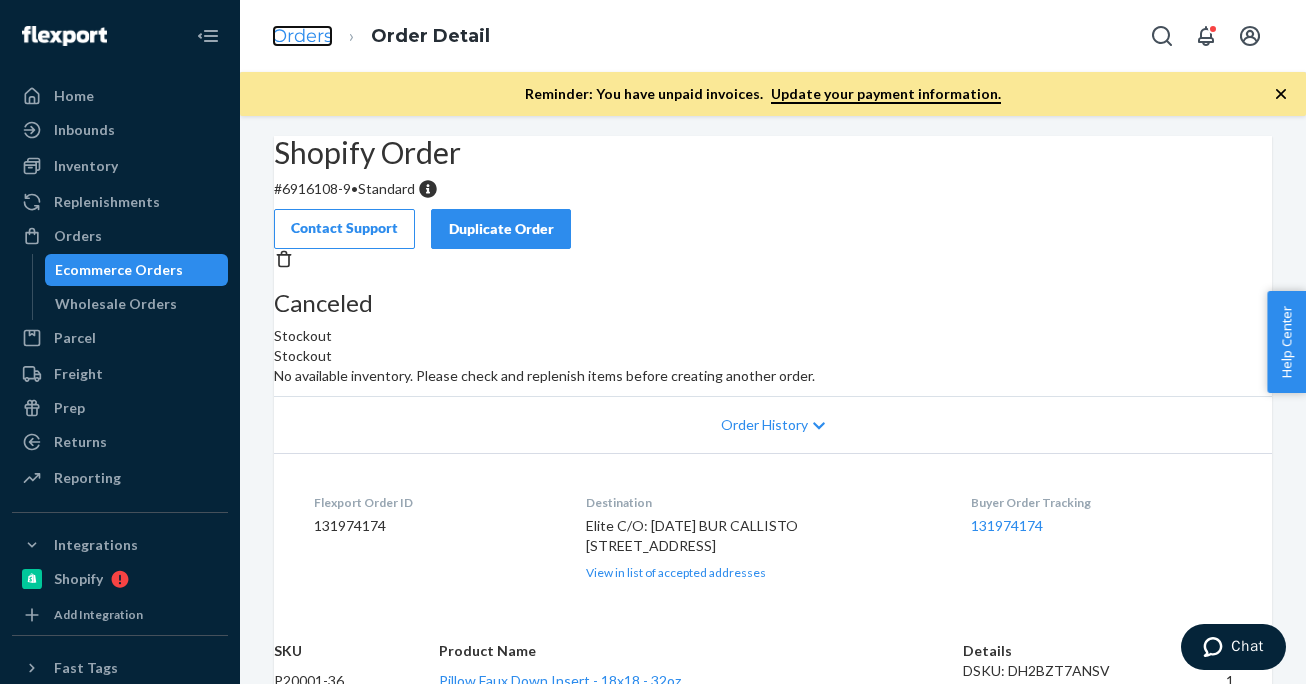 click on "Orders" at bounding box center [302, 36] 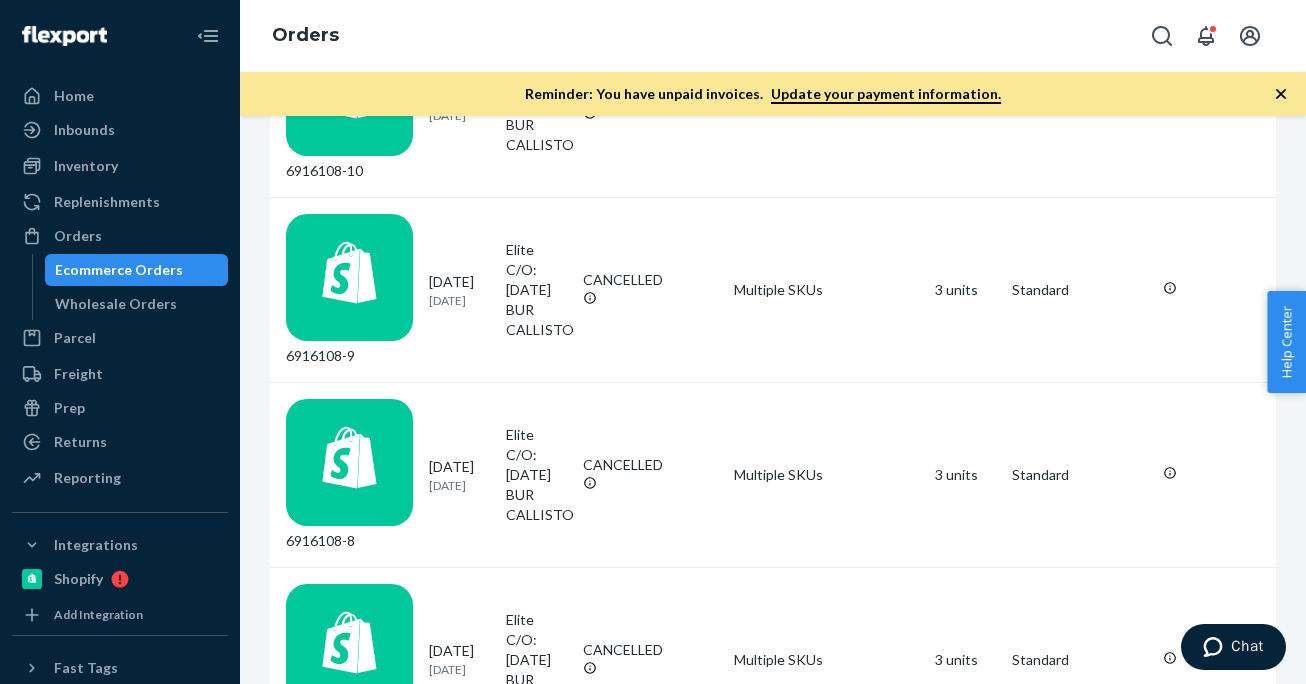 scroll, scrollTop: 545, scrollLeft: 0, axis: vertical 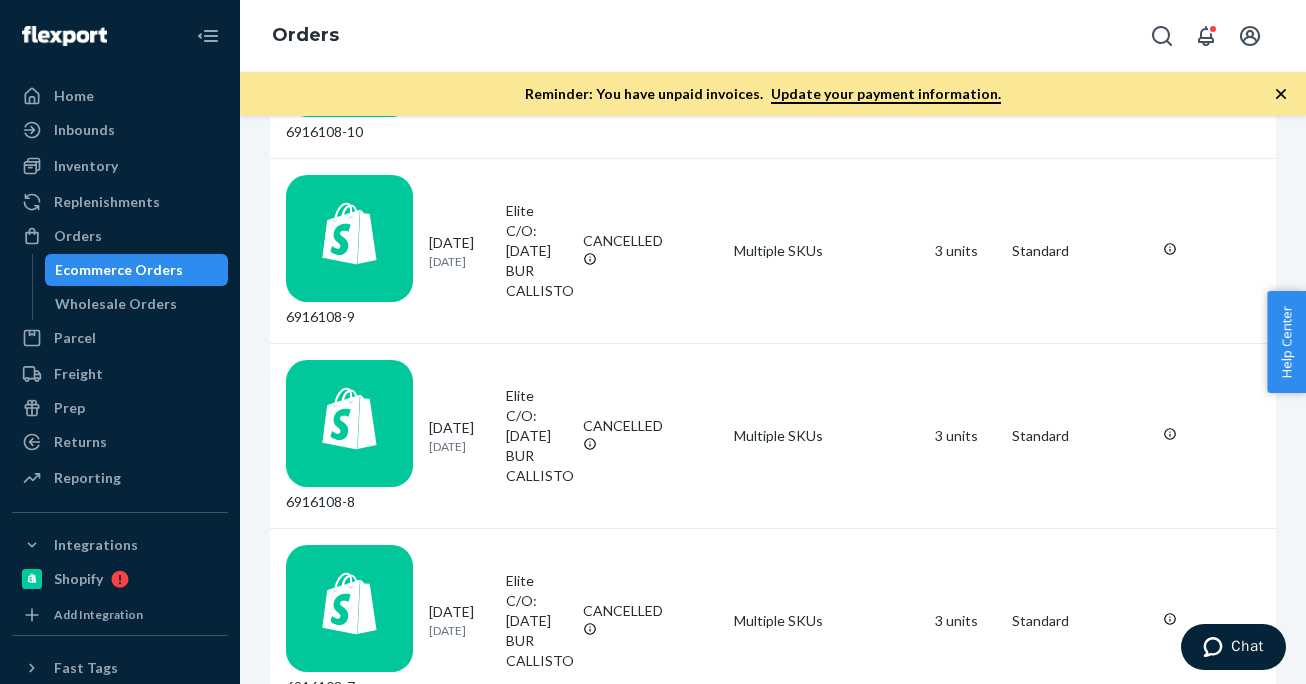 click on "6916108-6" at bounding box center (349, 806) 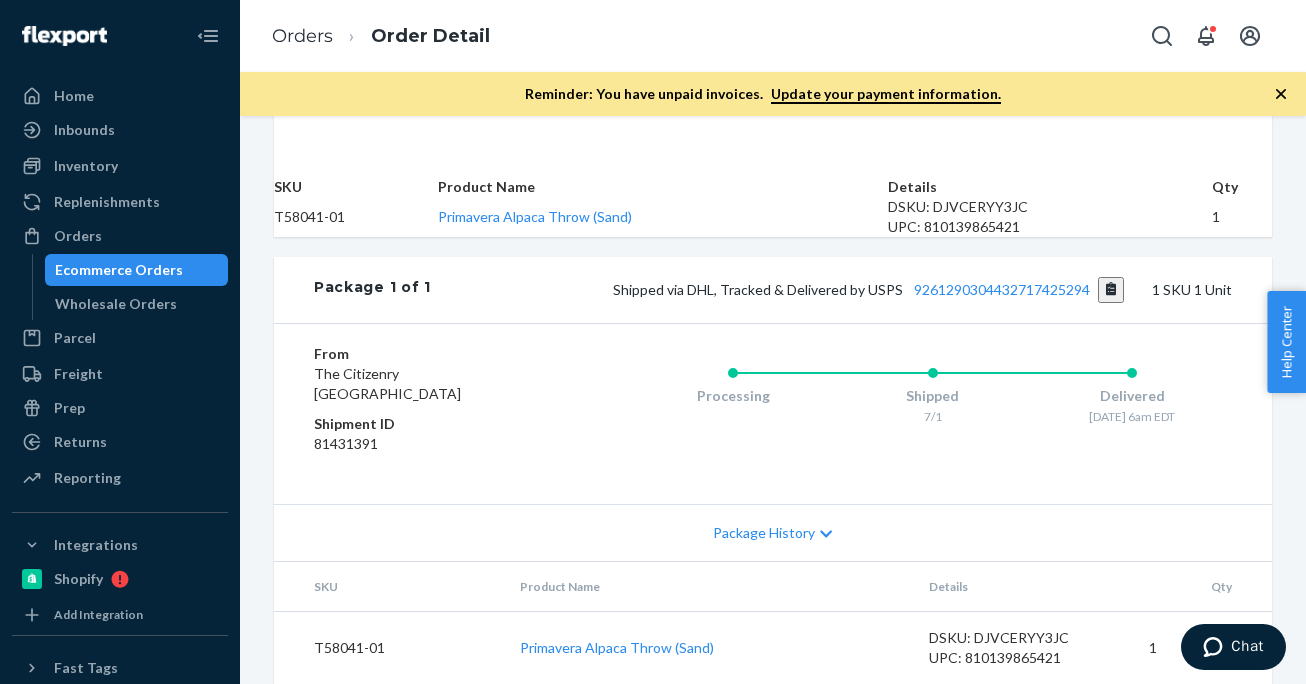 scroll, scrollTop: 743, scrollLeft: 0, axis: vertical 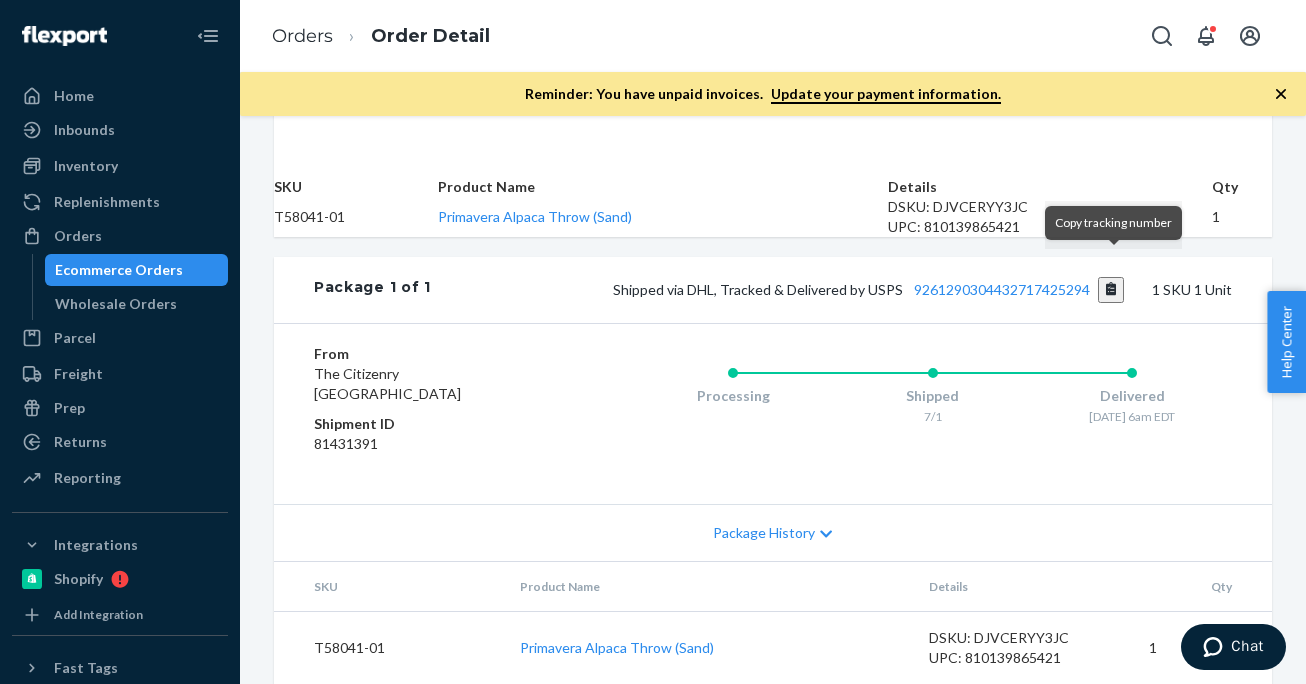 click at bounding box center (1111, 290) 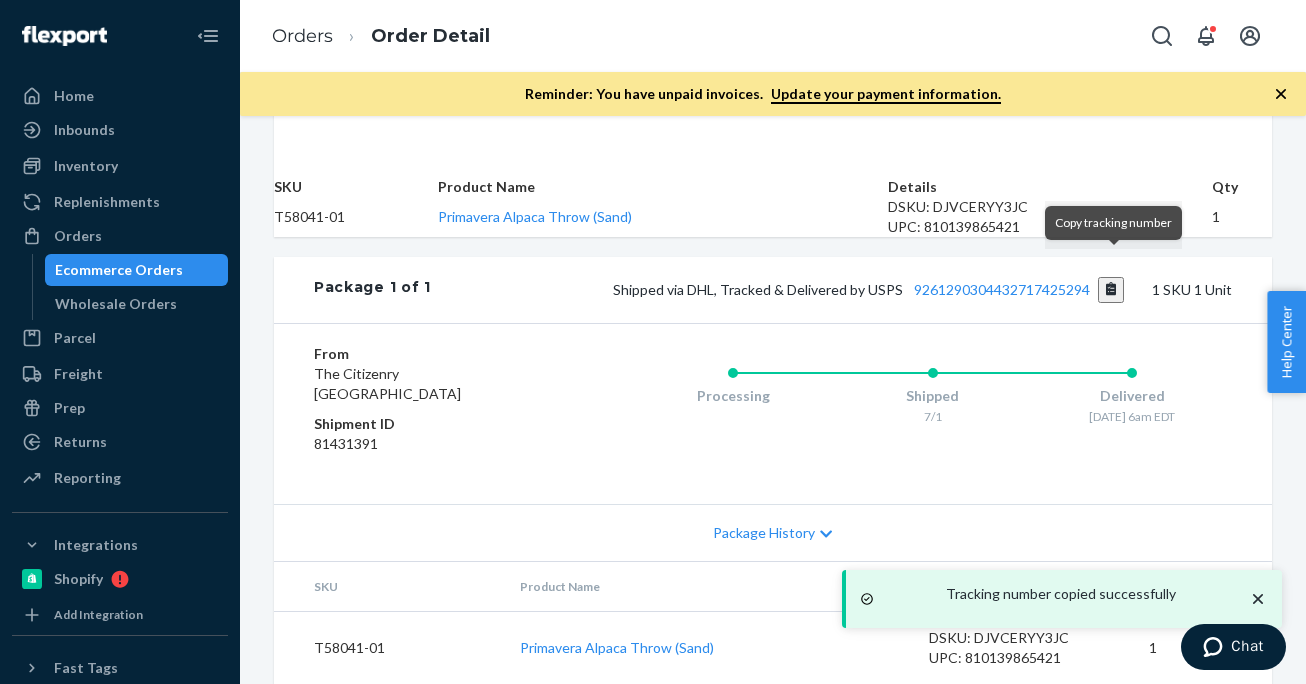 click at bounding box center [1111, 290] 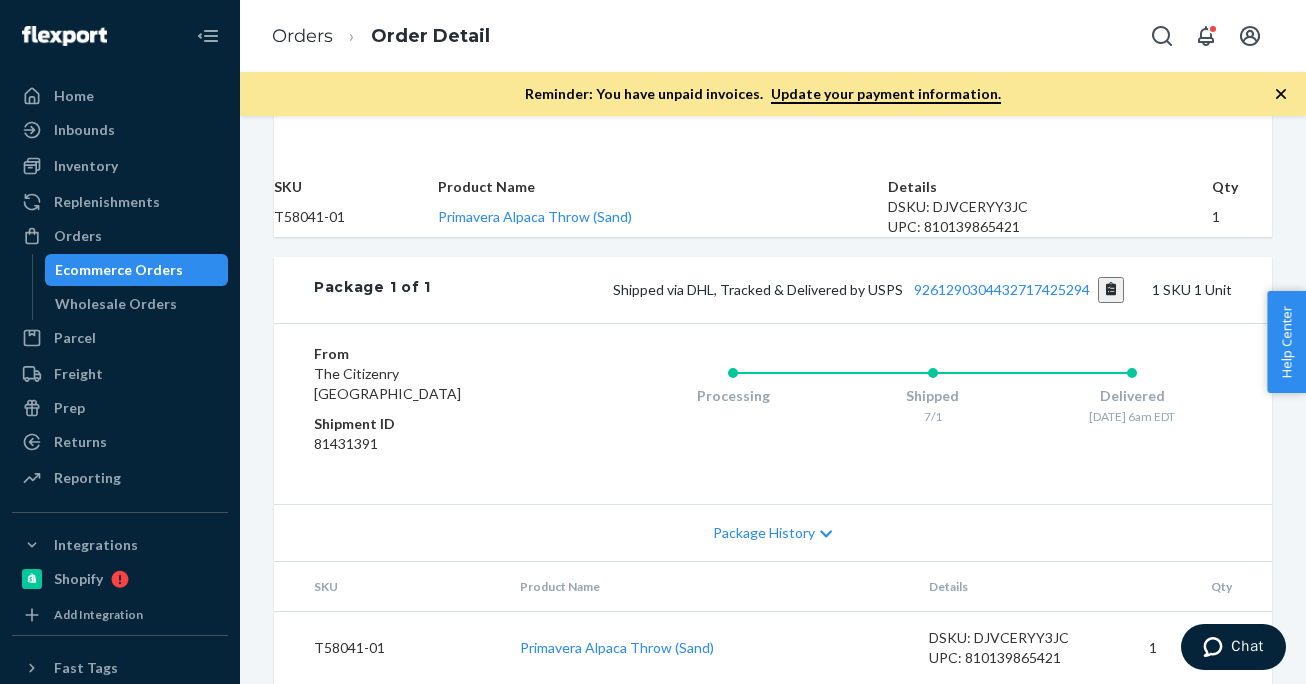 click on "Ecommerce Orders" at bounding box center [119, 270] 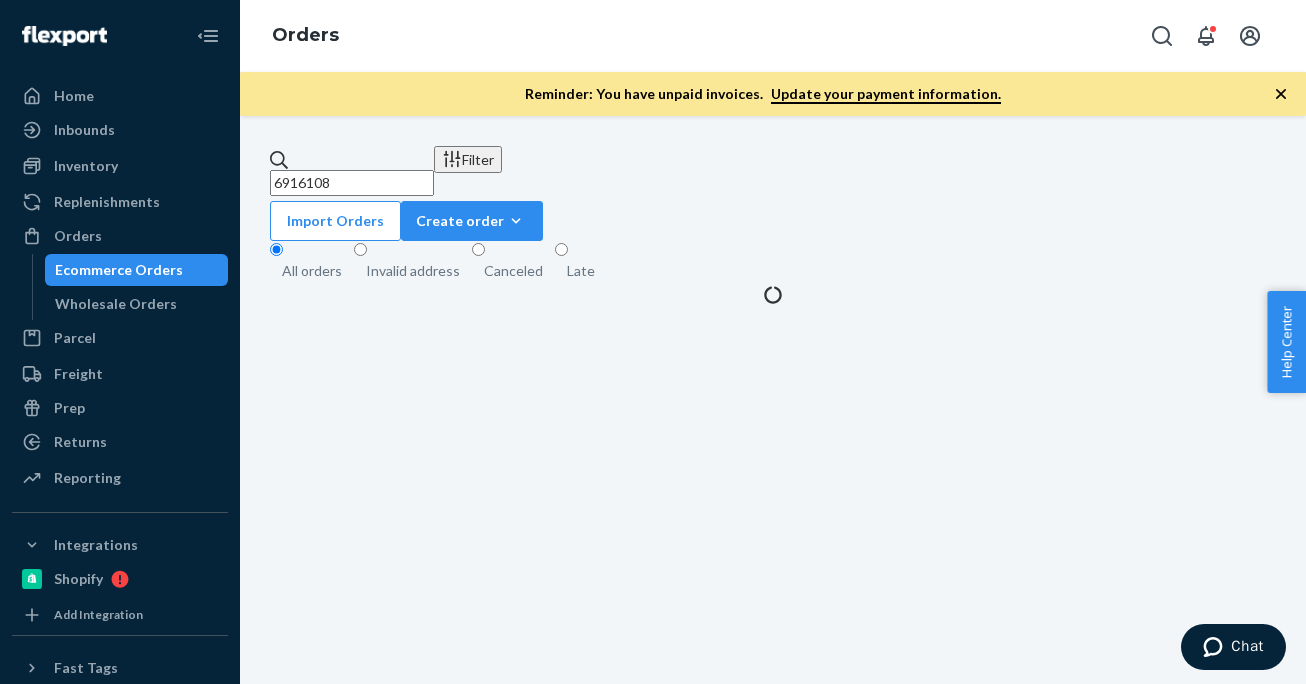 scroll, scrollTop: 0, scrollLeft: 0, axis: both 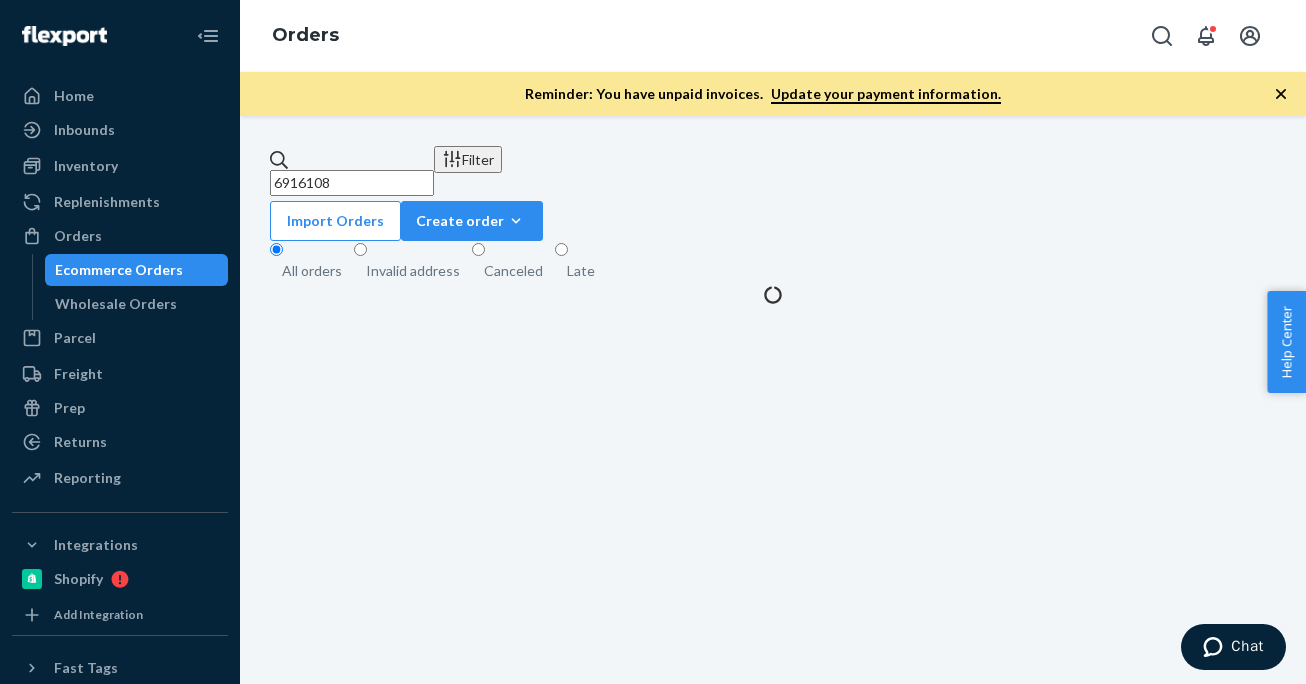 click on "6916108" at bounding box center [352, 183] 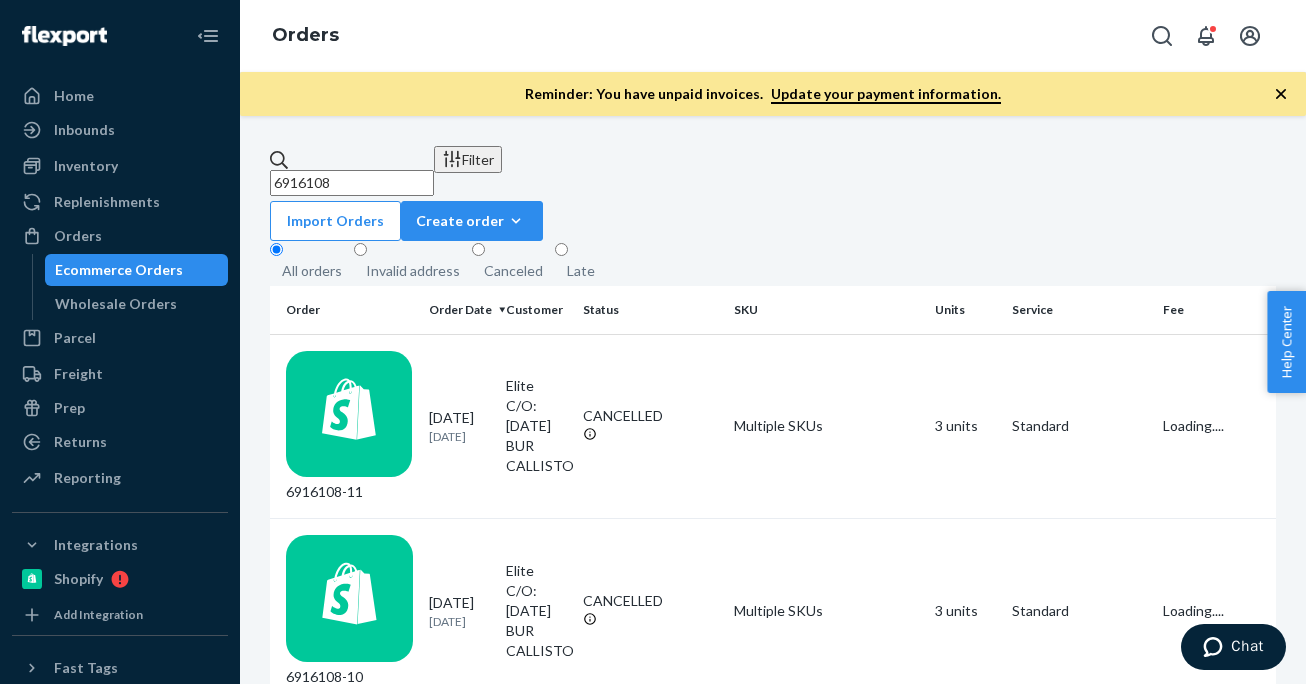 click on "6916108" at bounding box center [352, 183] 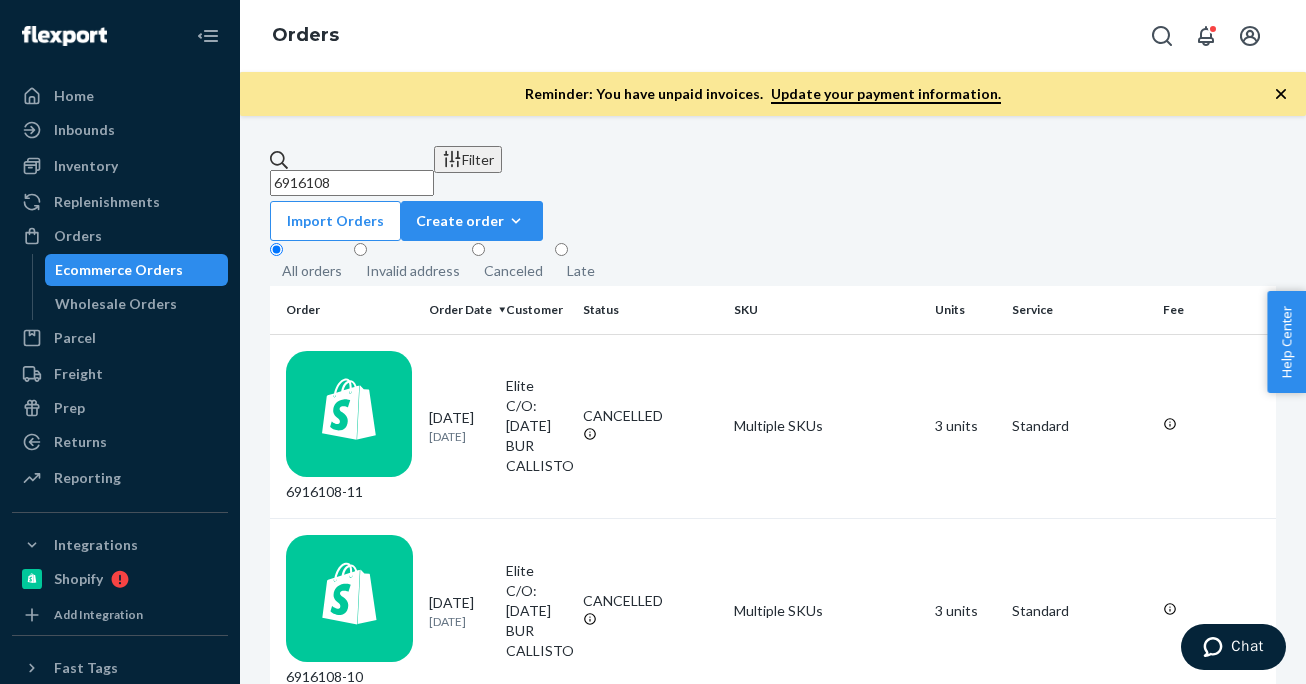 paste on "3352" 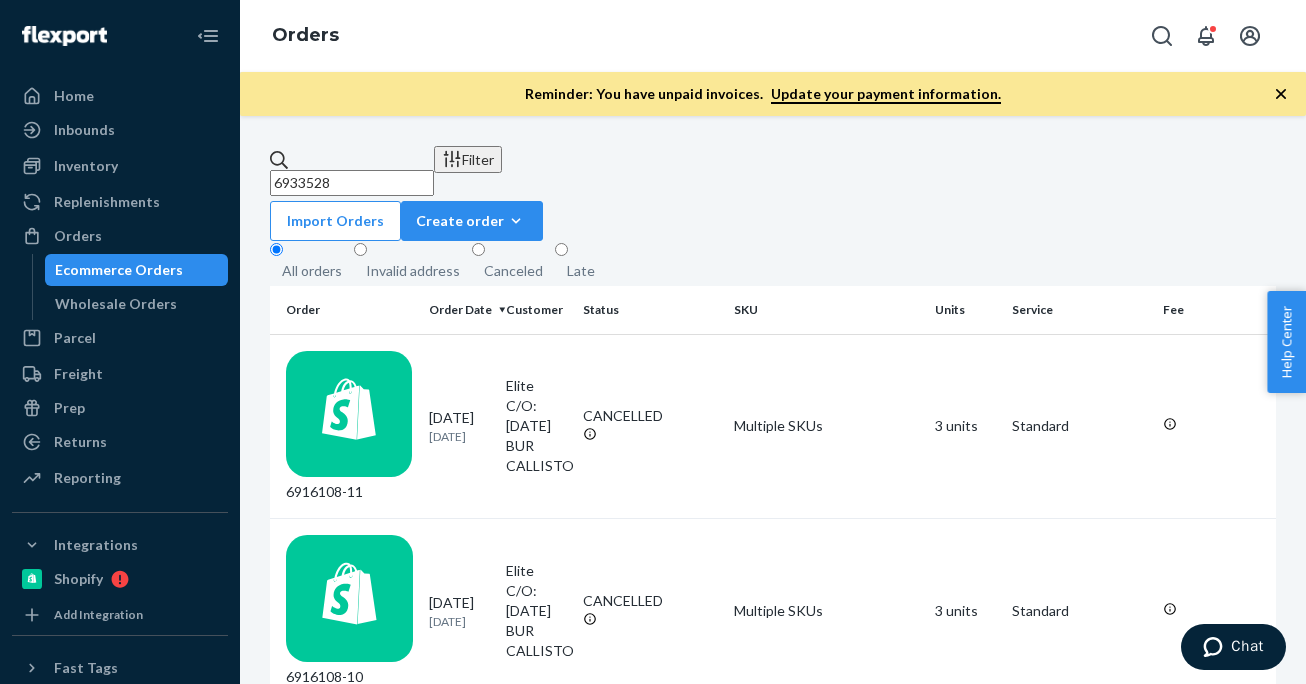 type on "6933528" 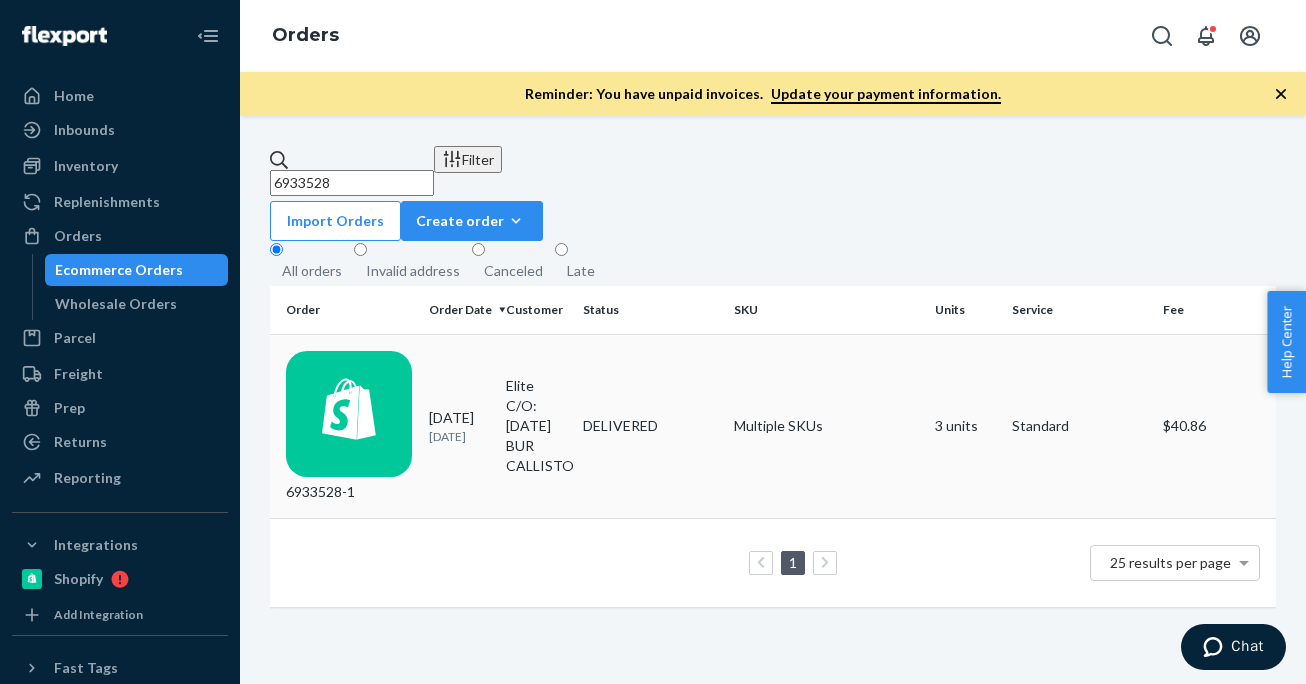 click on "DELIVERED" at bounding box center [650, 426] 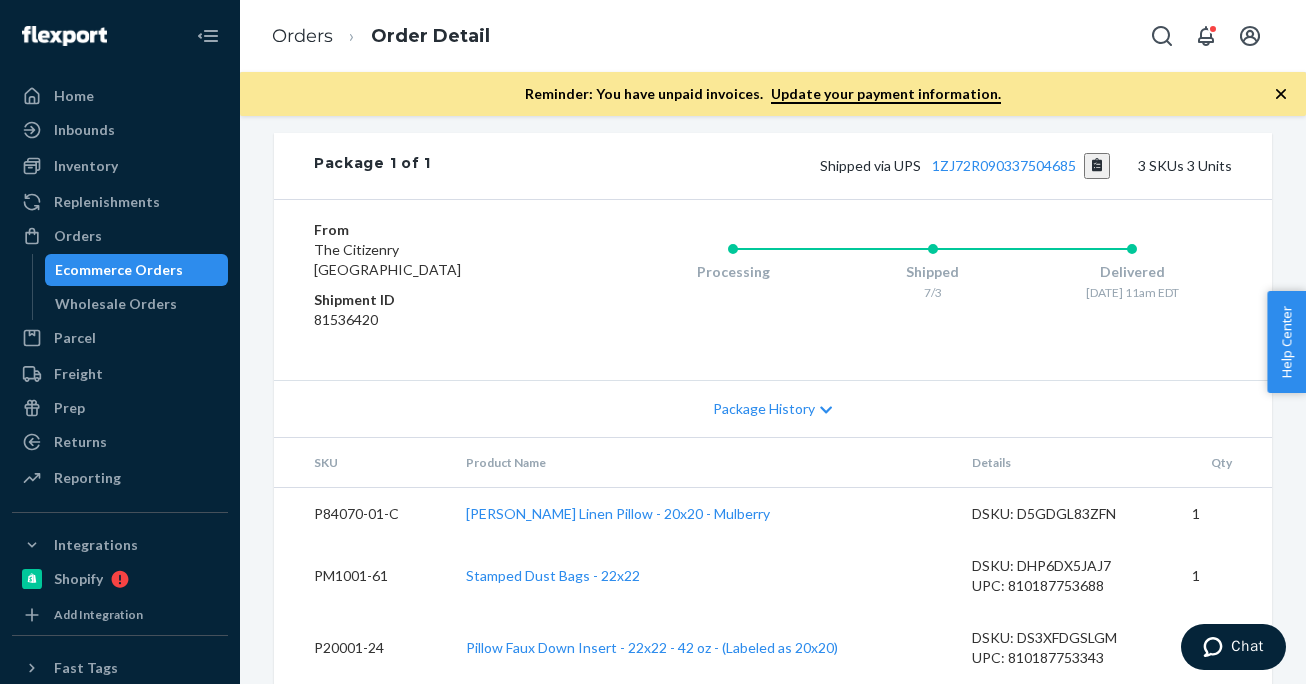 scroll, scrollTop: 991, scrollLeft: 0, axis: vertical 